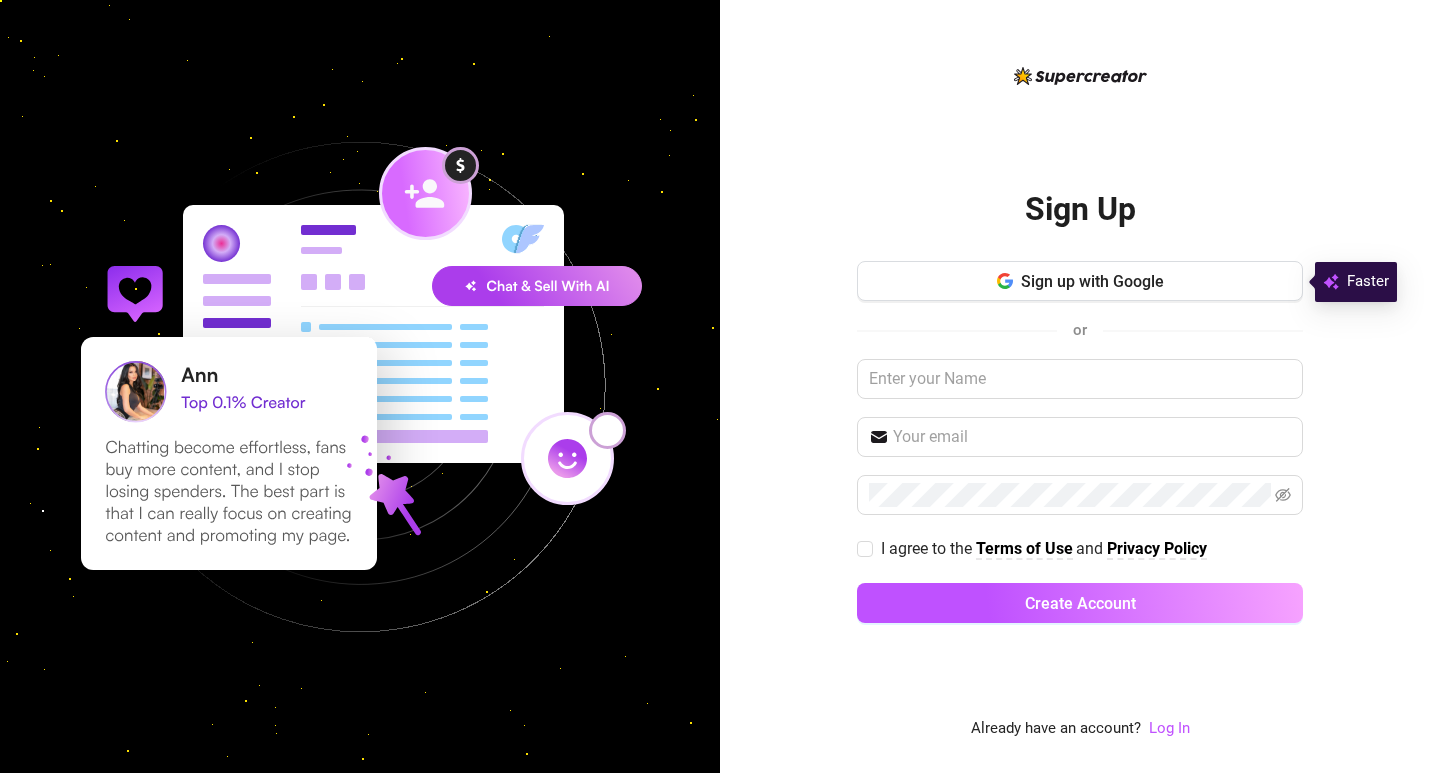 scroll, scrollTop: 0, scrollLeft: 0, axis: both 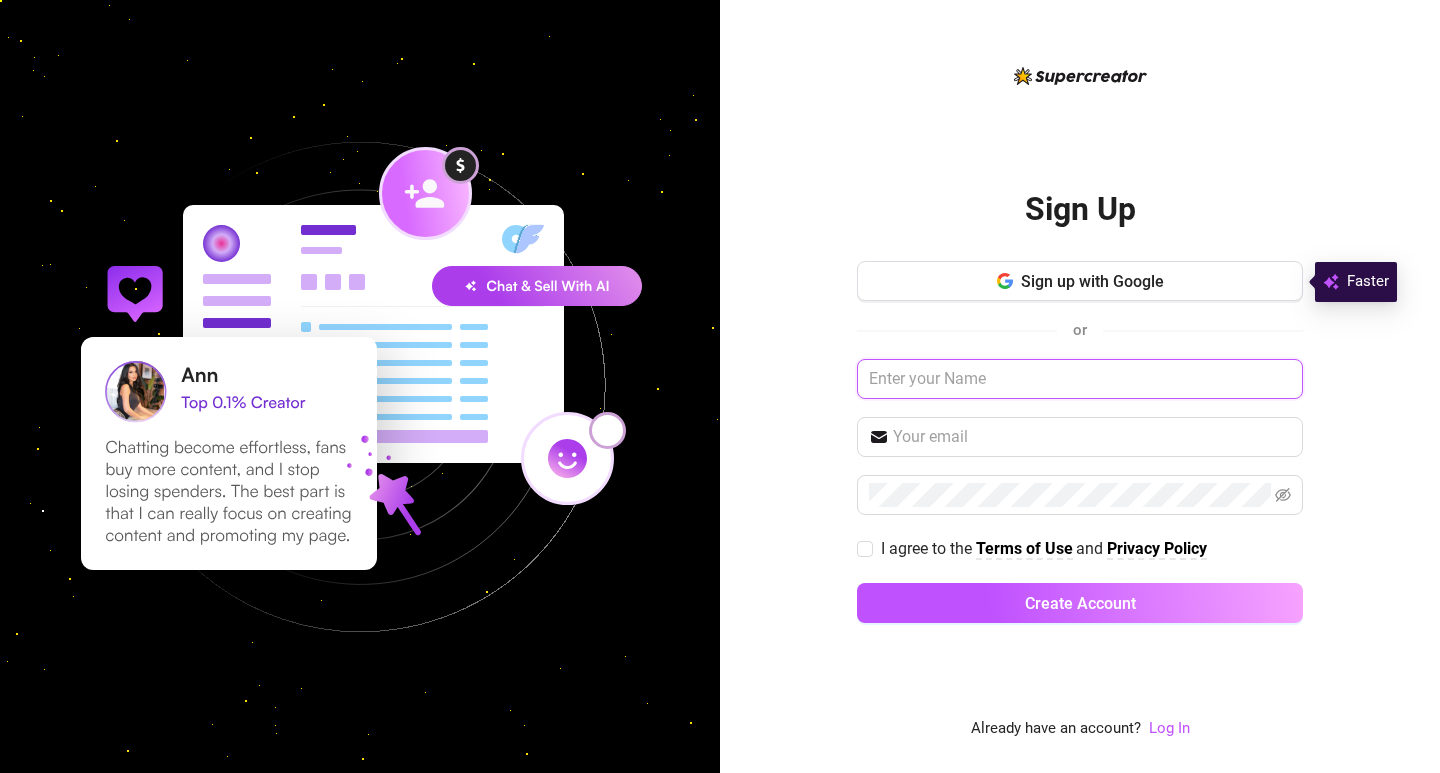 click at bounding box center [1080, 379] 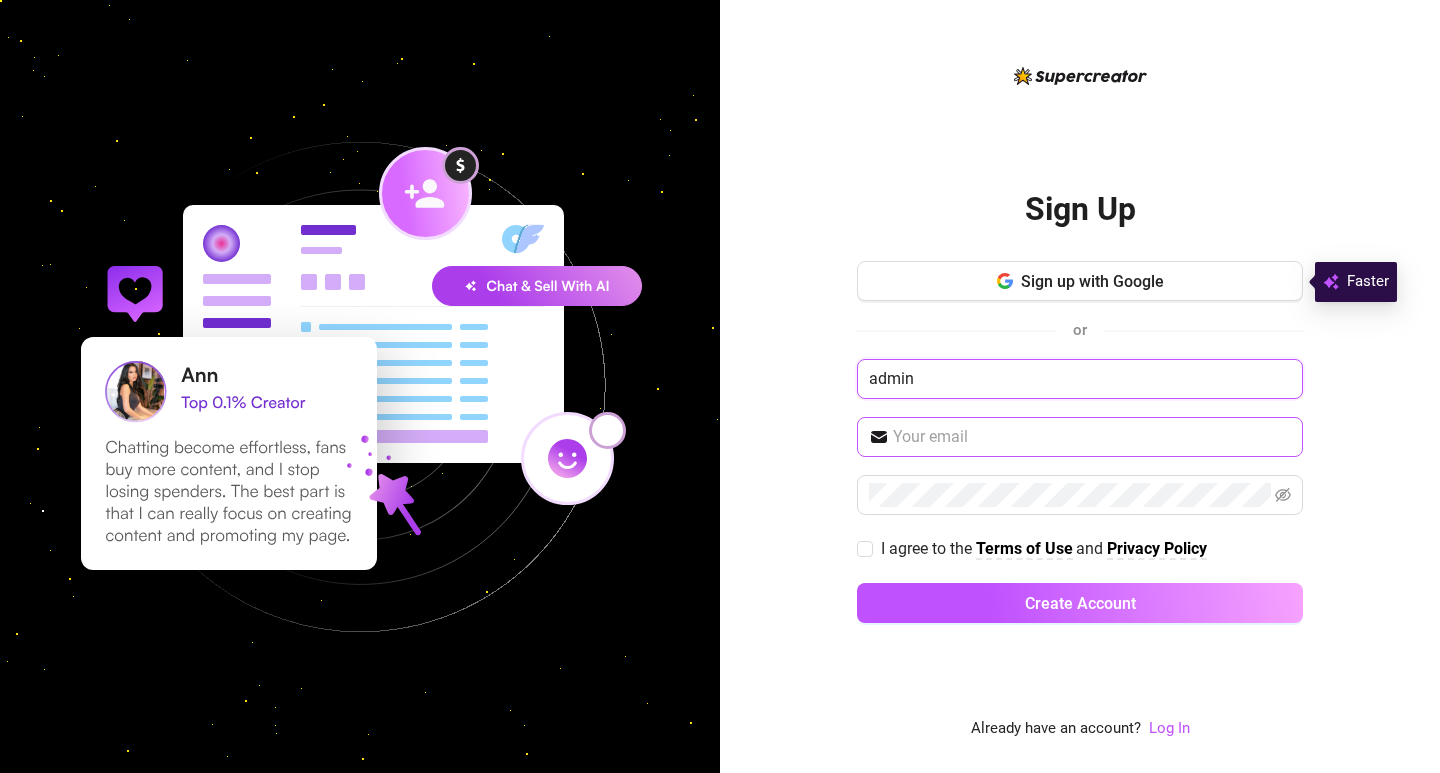 type on "admin" 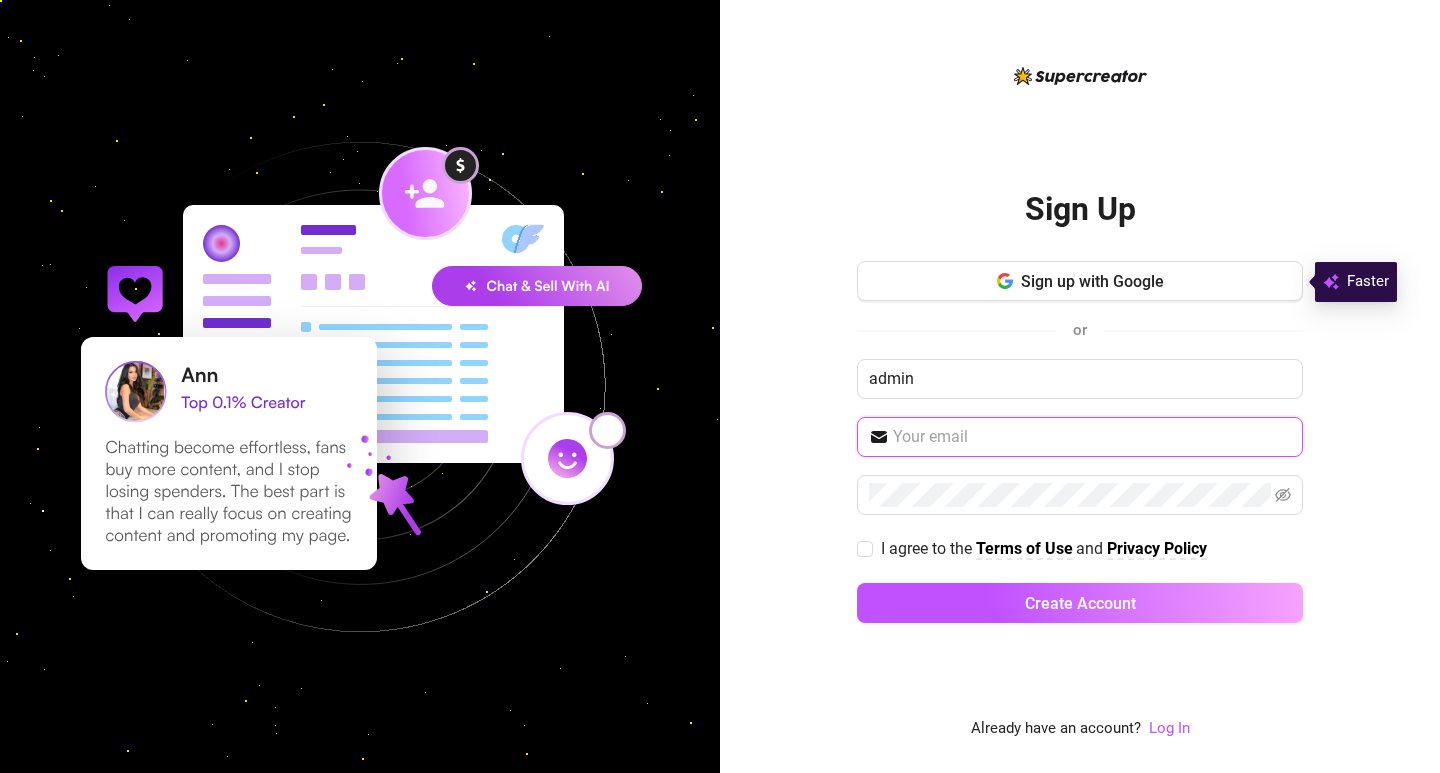 click at bounding box center [1092, 437] 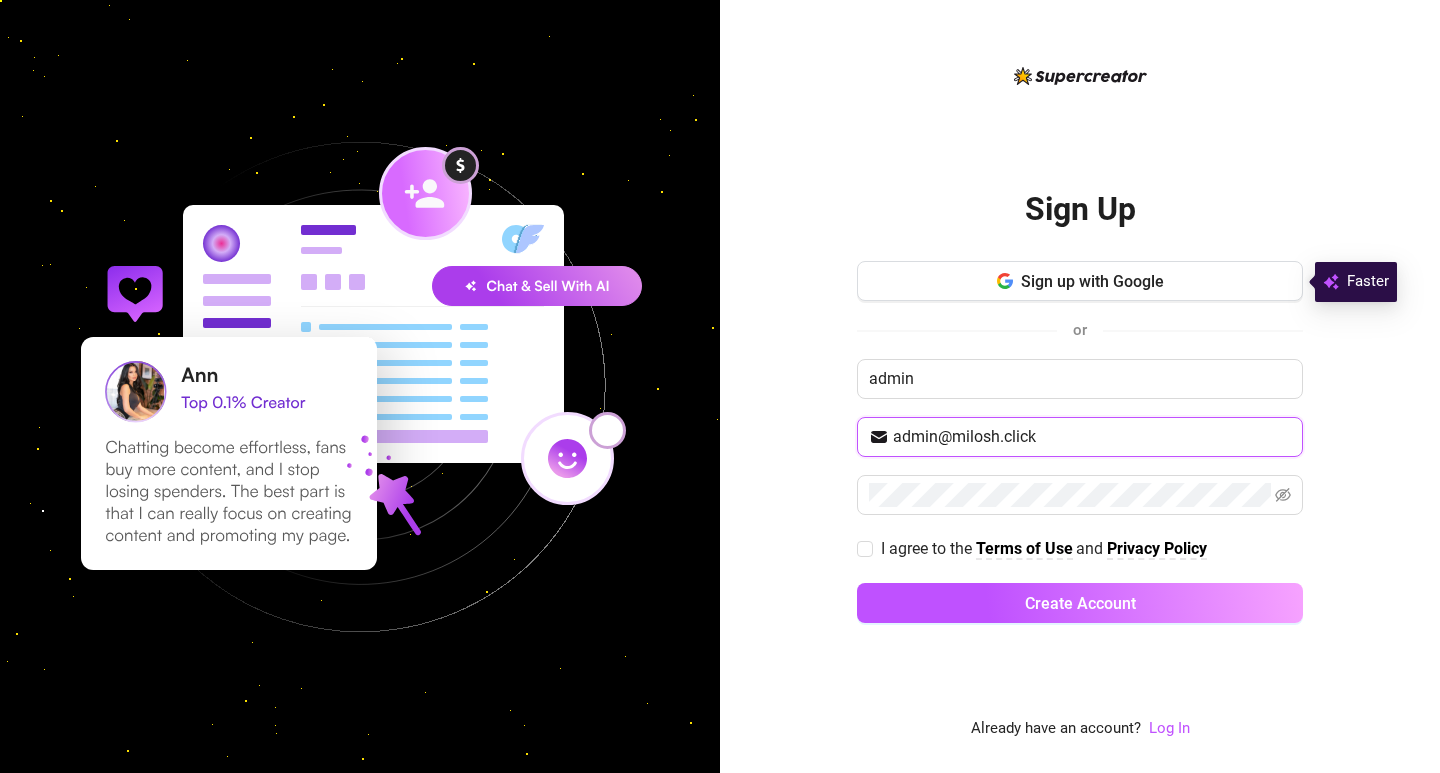 type on "admin@milosh.click" 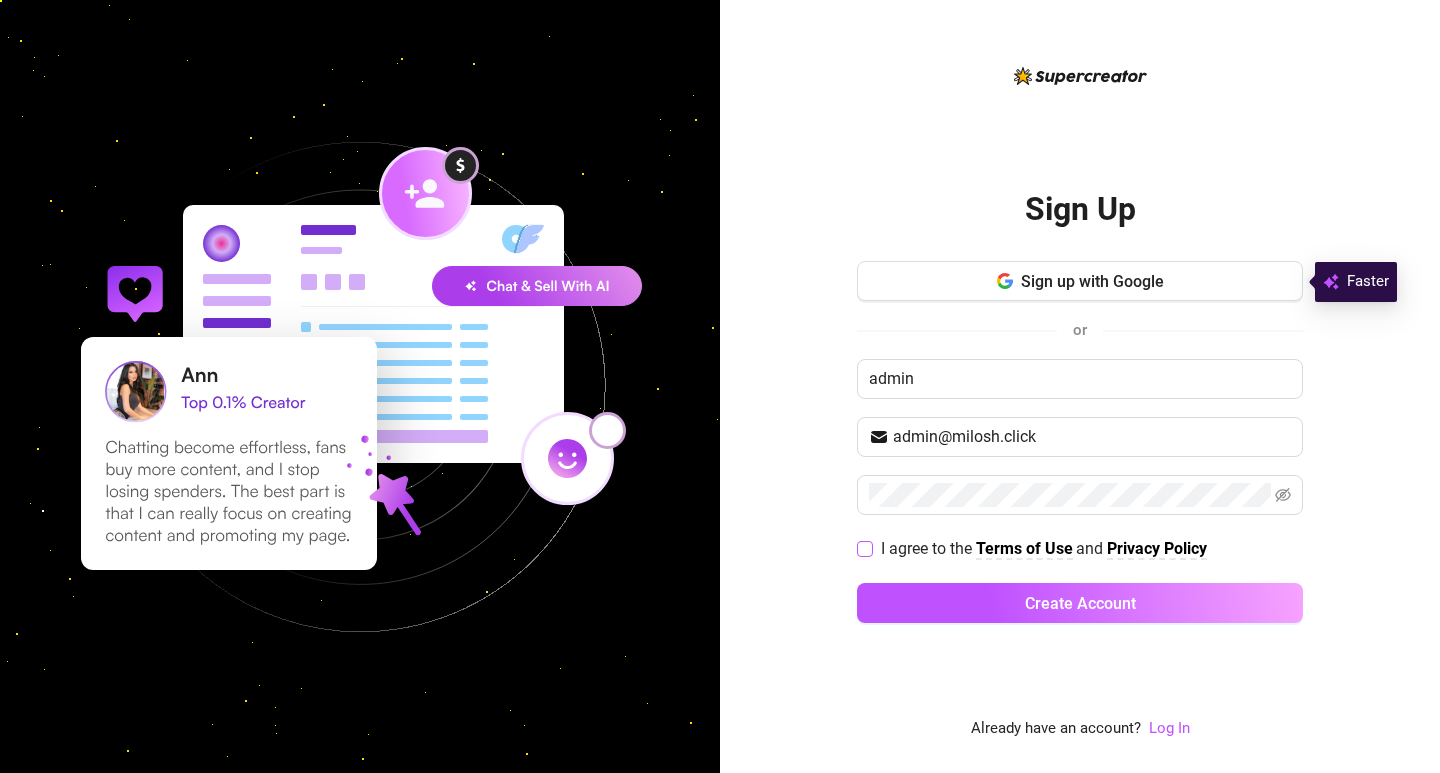 click on "I agree to the   Terms of Use   and   Privacy Policy" at bounding box center [1044, 548] 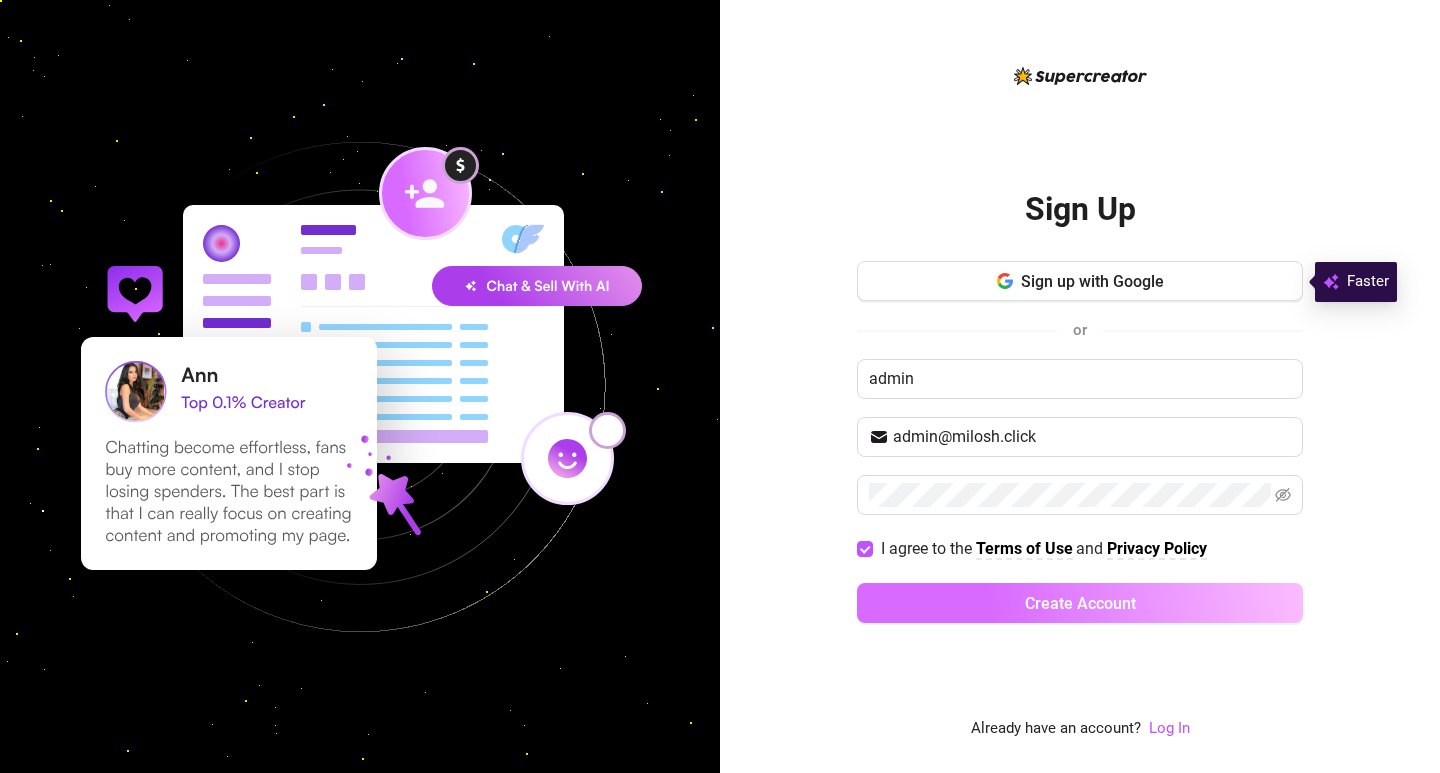 click on "Create Account" at bounding box center (1080, 603) 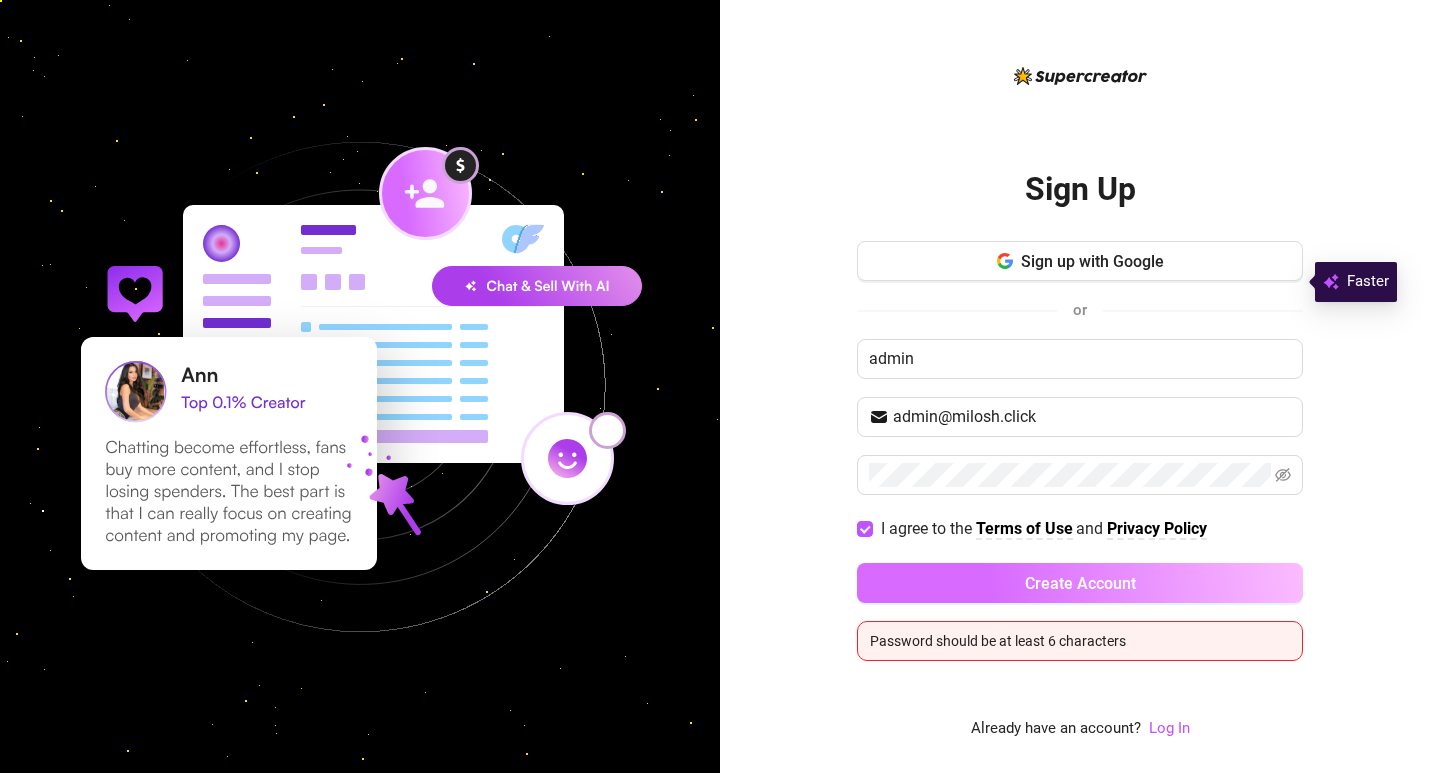 click on "Create Account" at bounding box center [1080, 583] 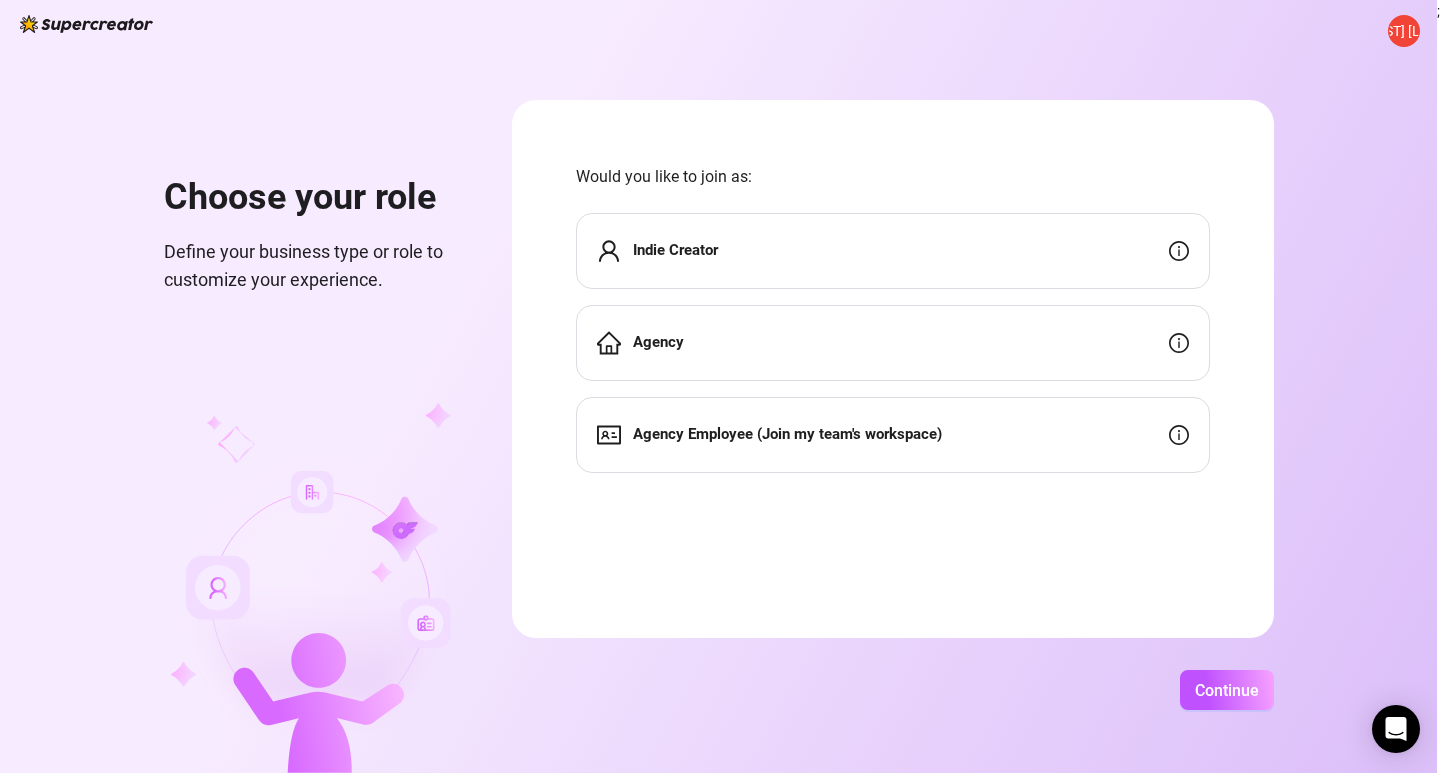 click on "Agency" at bounding box center (893, 343) 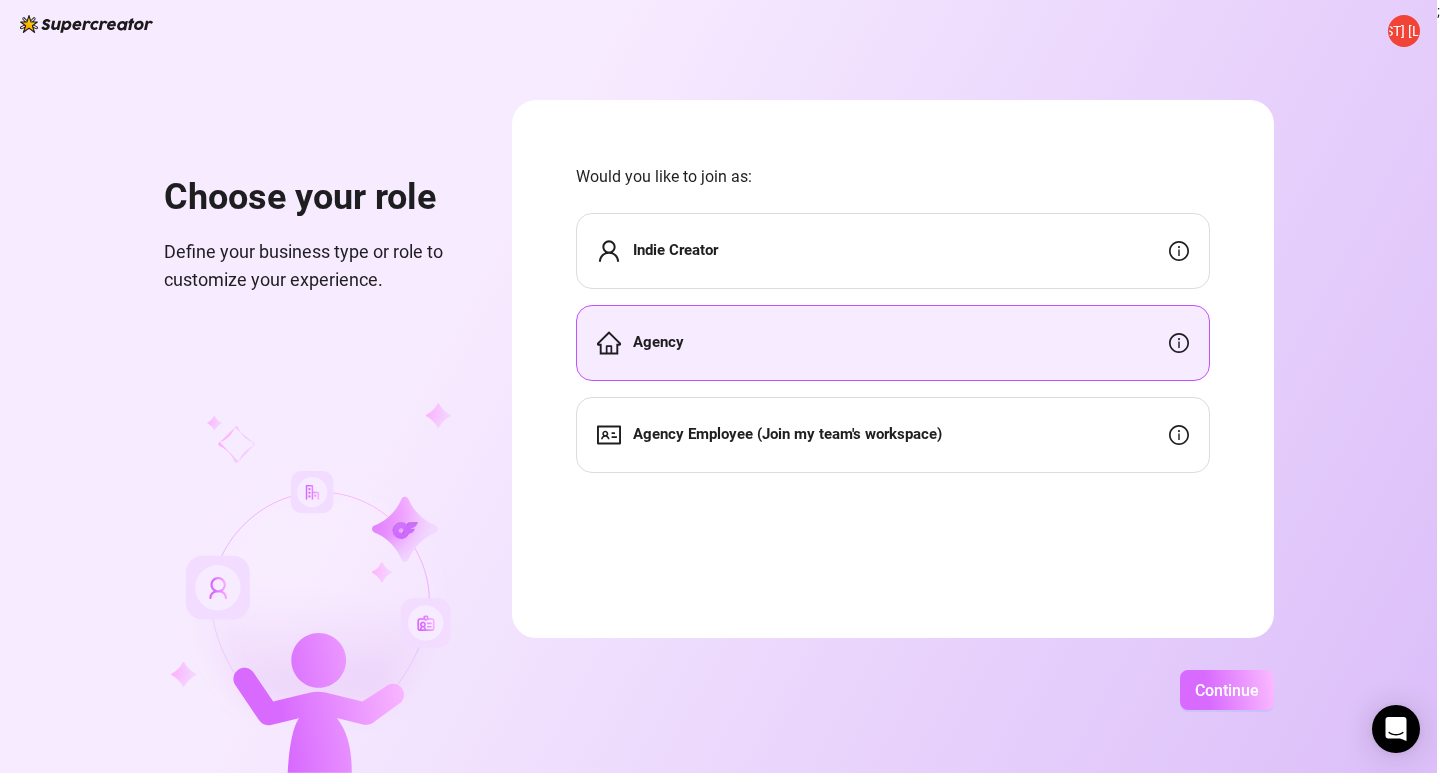 click on "Continue" at bounding box center (1227, 690) 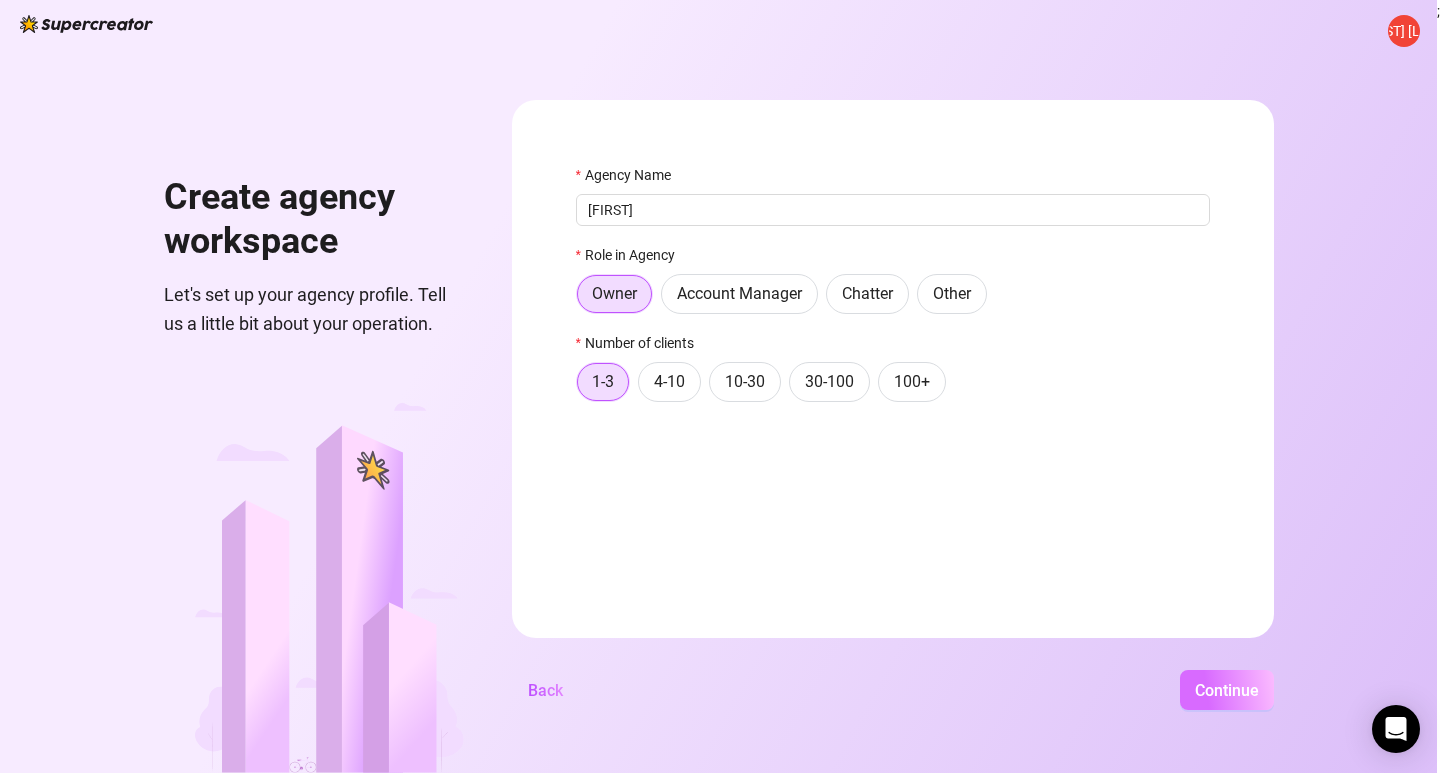 type on "[FIRST]" 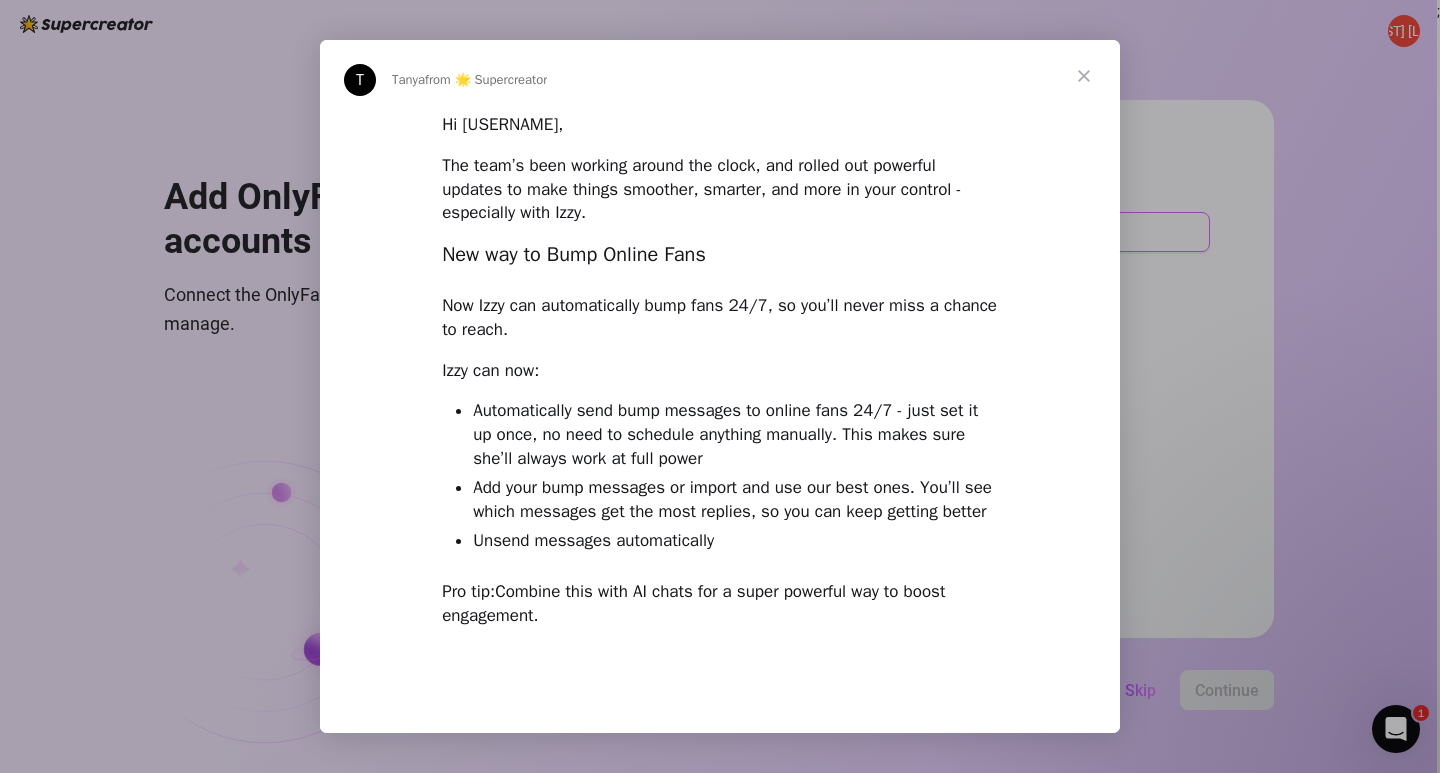 scroll, scrollTop: 0, scrollLeft: 0, axis: both 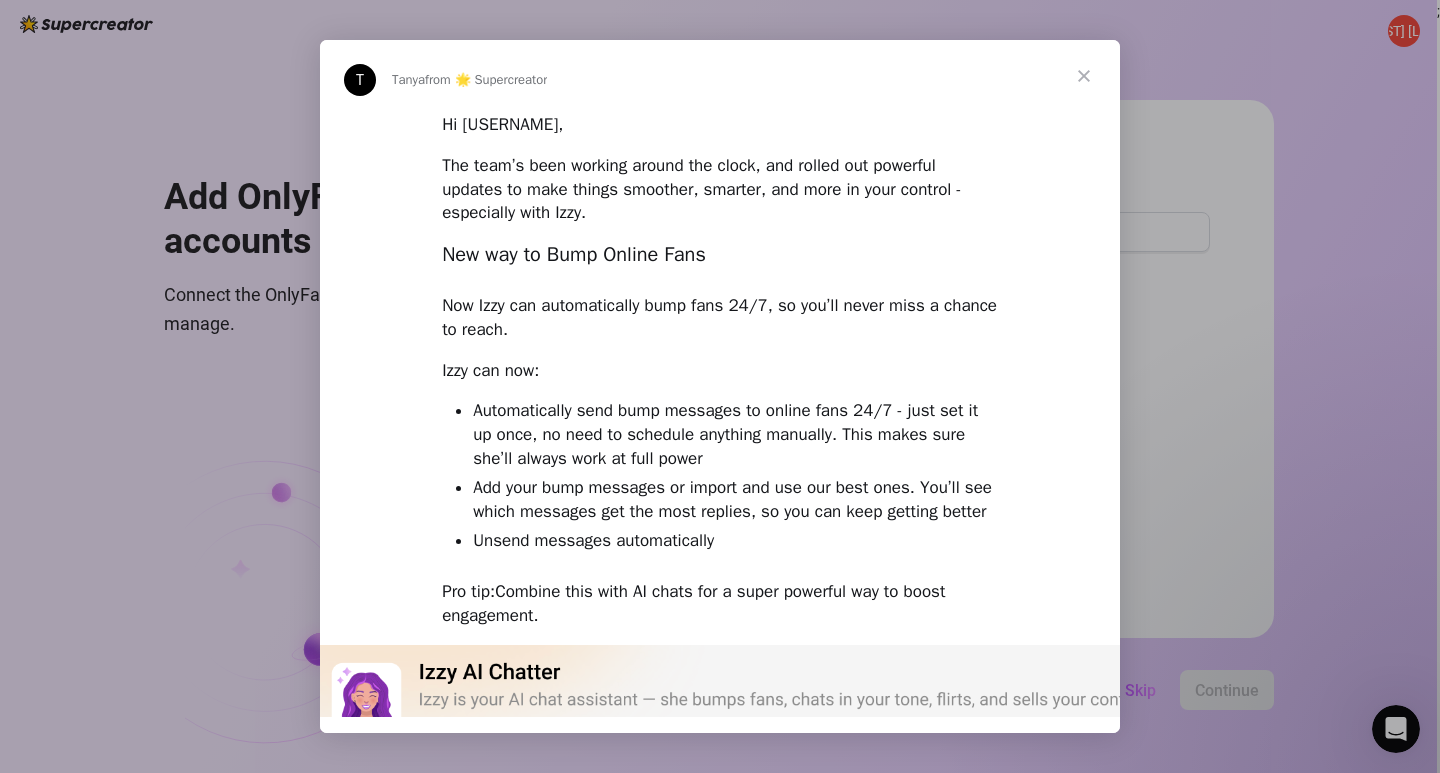 click at bounding box center (1084, 76) 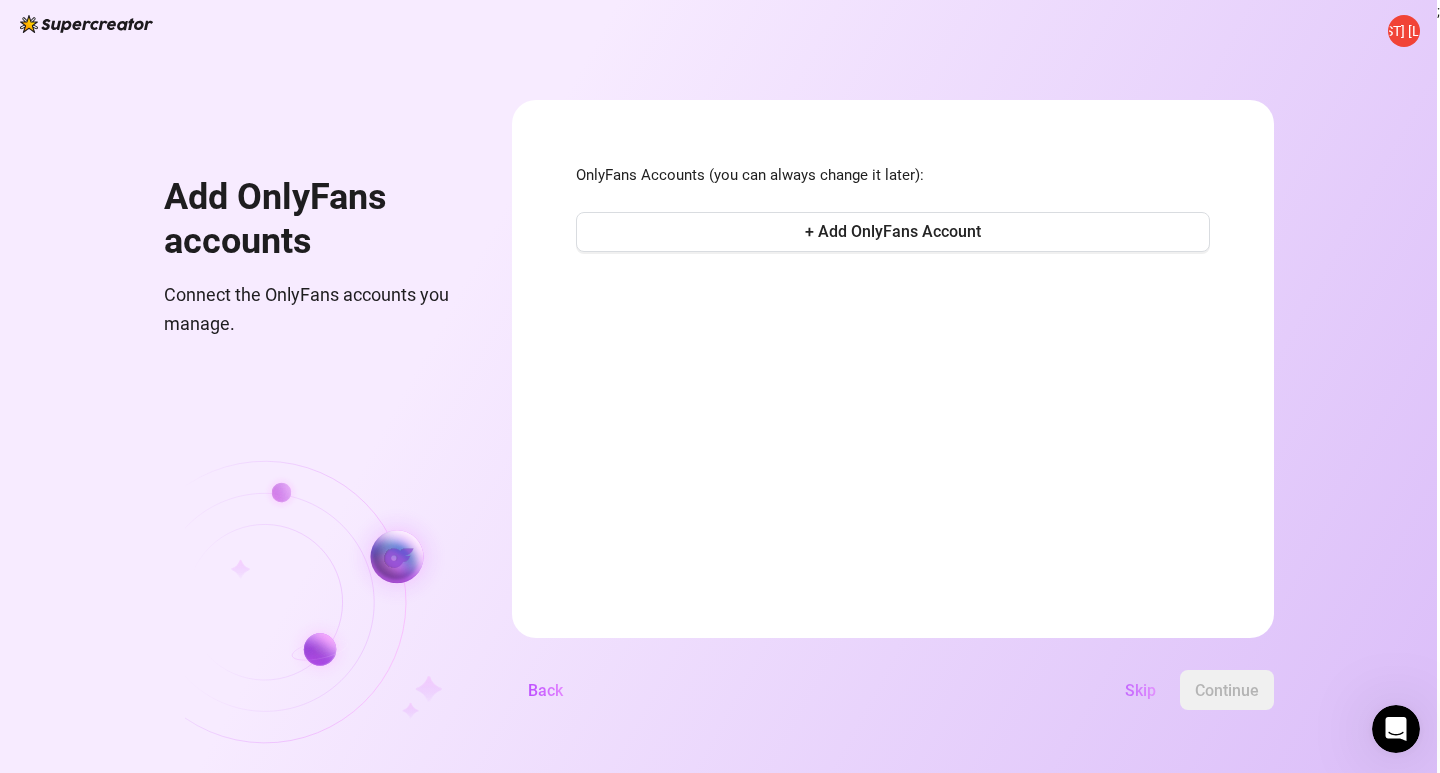 click on "Skip" at bounding box center (1140, 690) 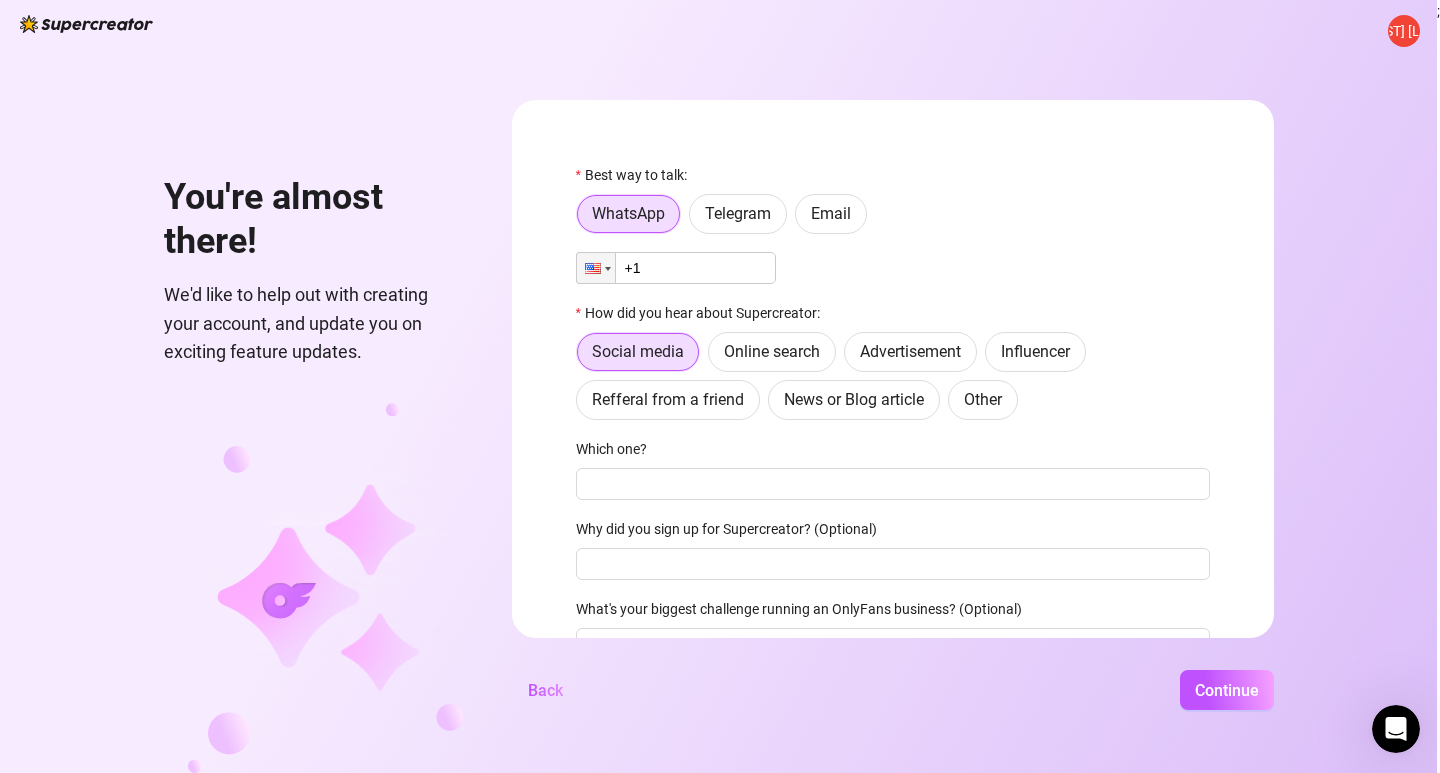 click on "+1" at bounding box center (676, 268) 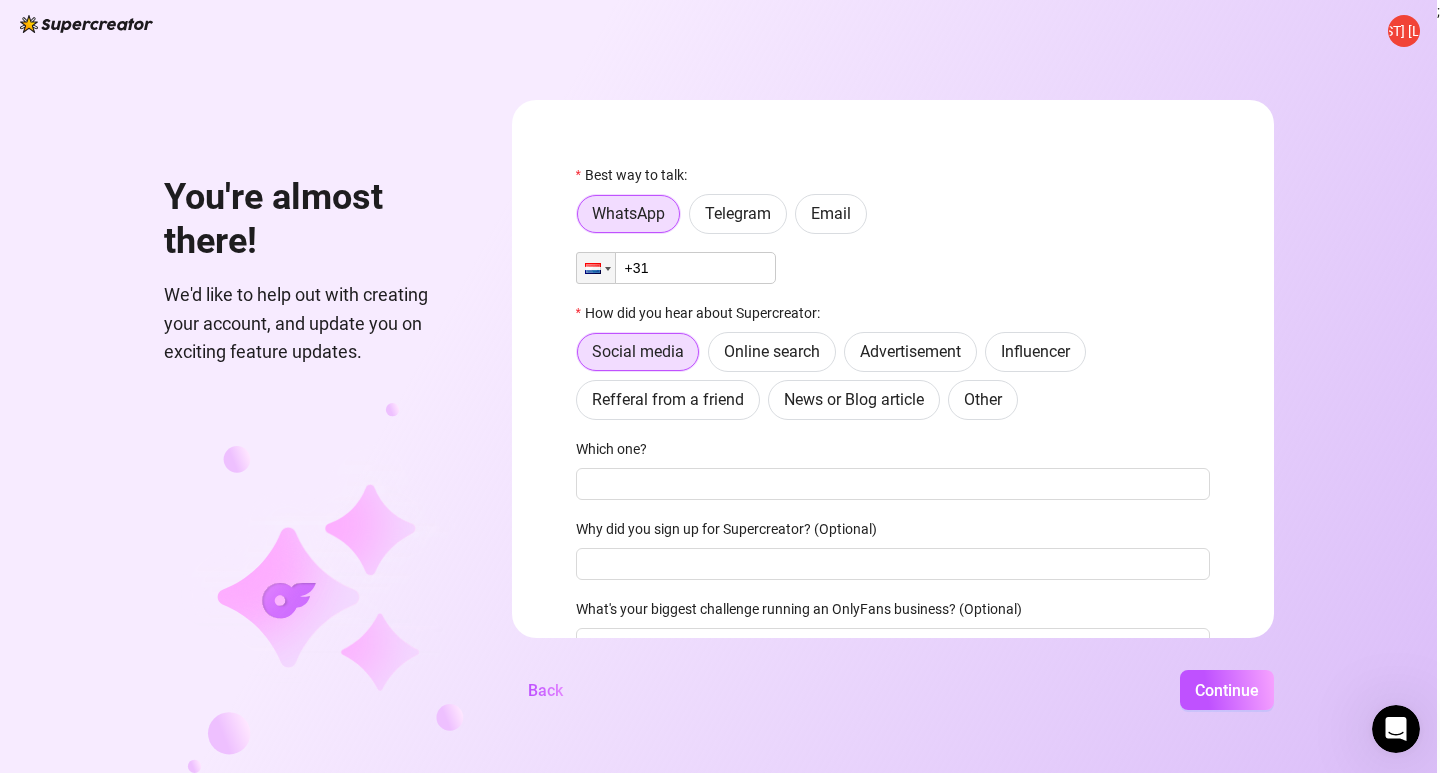 type on "+3" 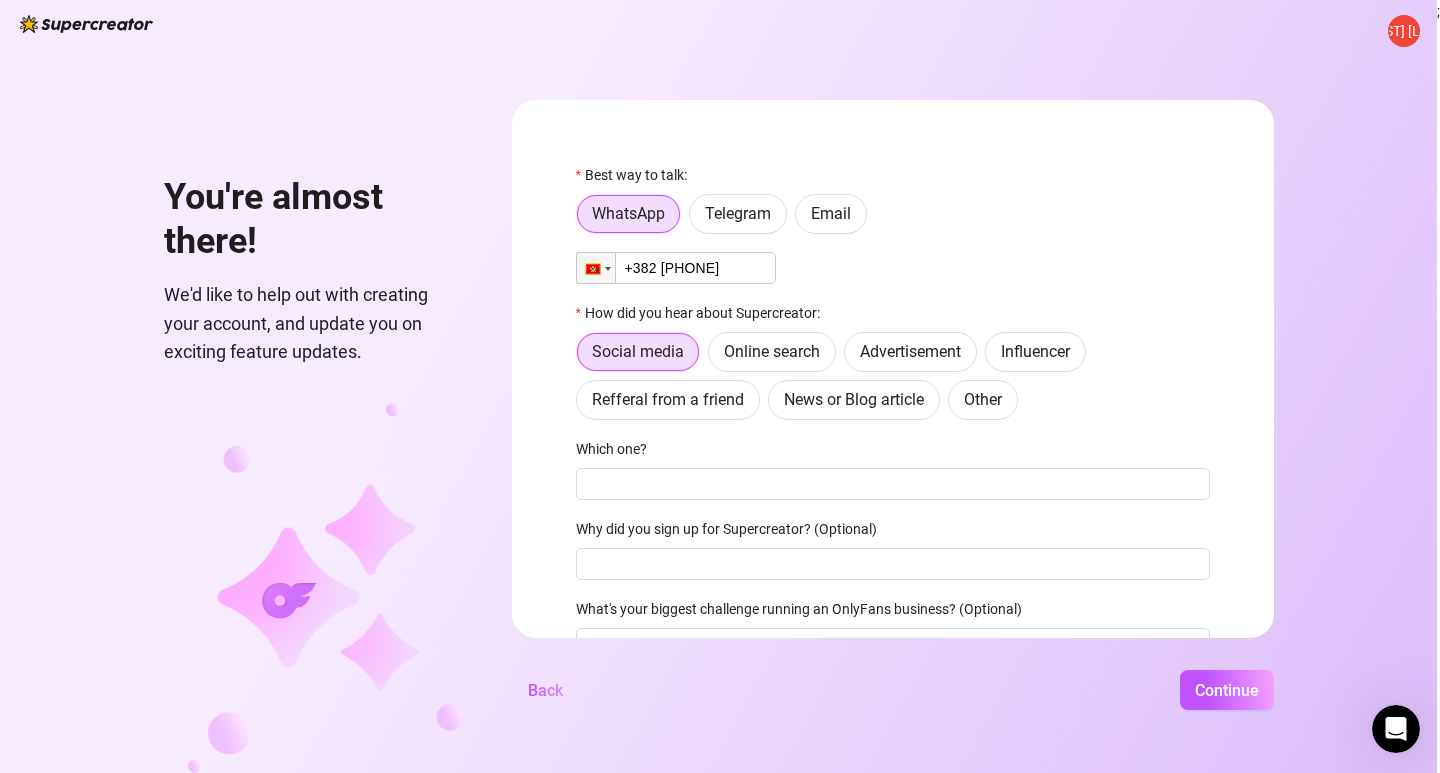 type on "+382 [PHONE]" 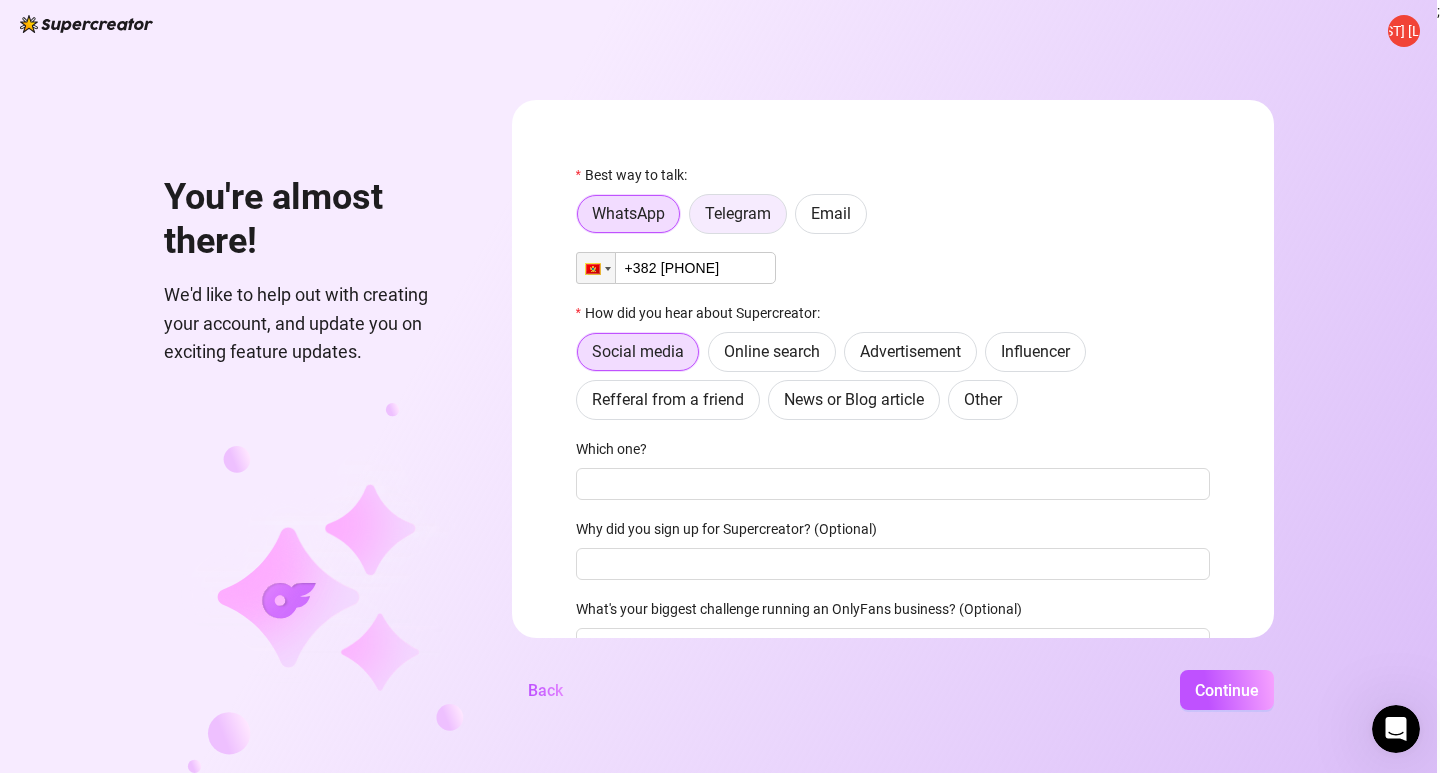 click on "Telegram" at bounding box center (738, 214) 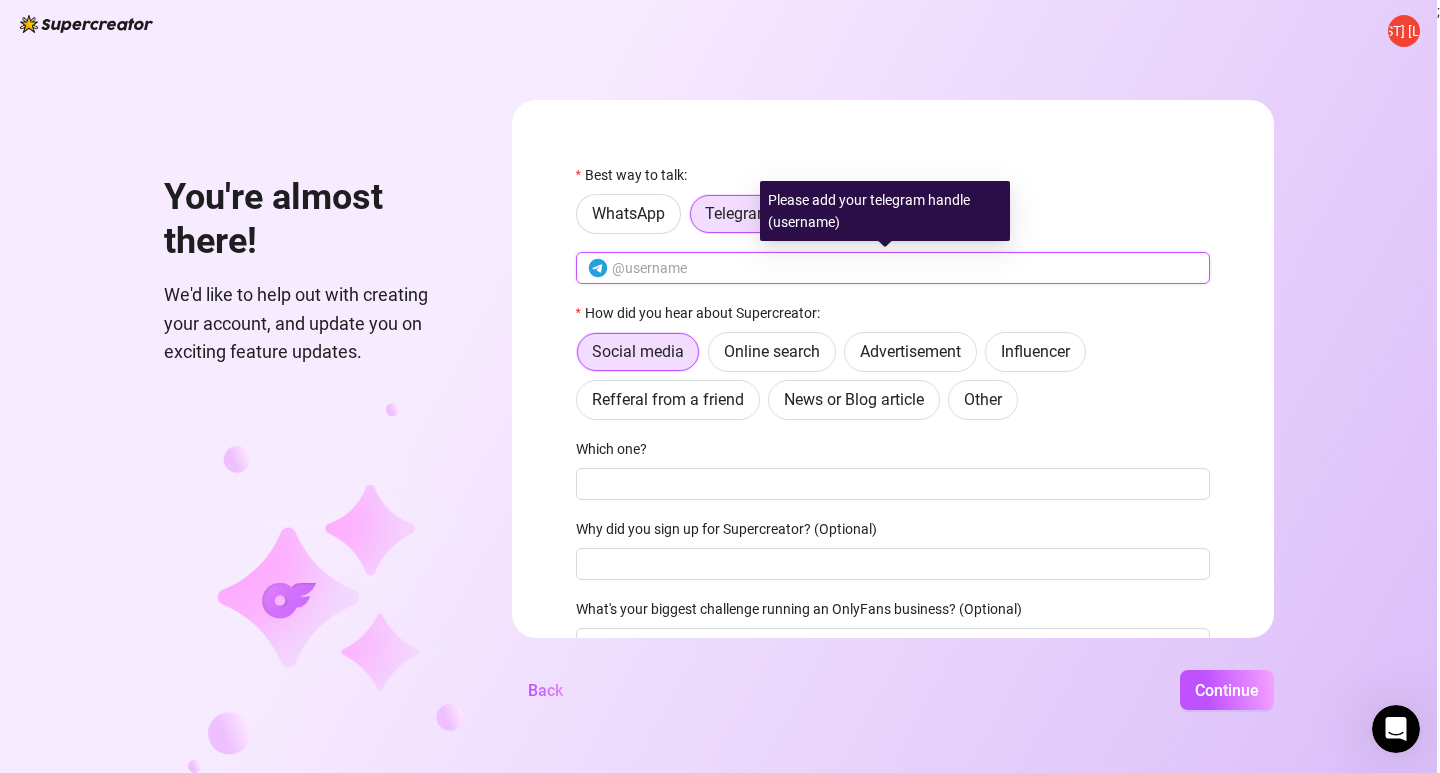 click at bounding box center (905, 268) 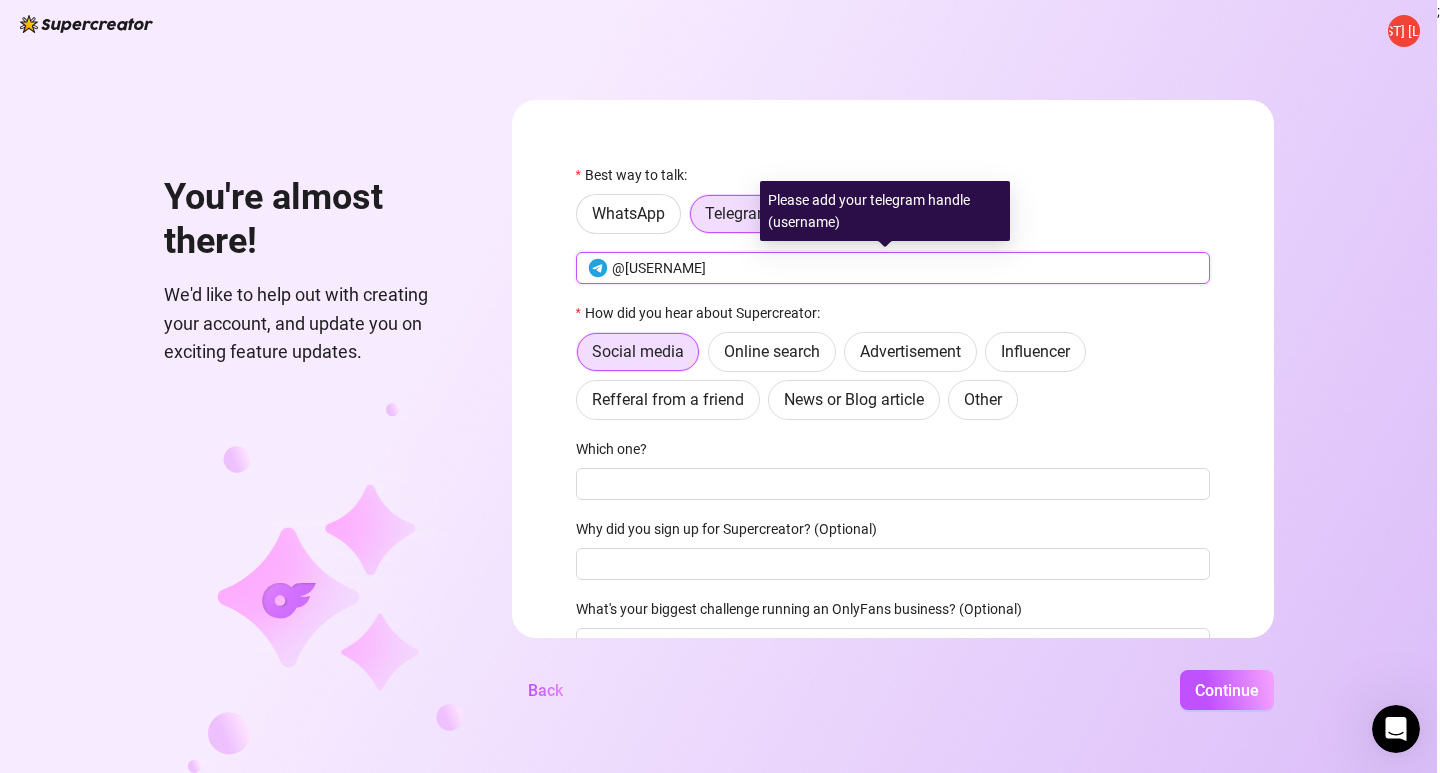 type on "@[USERNAME]" 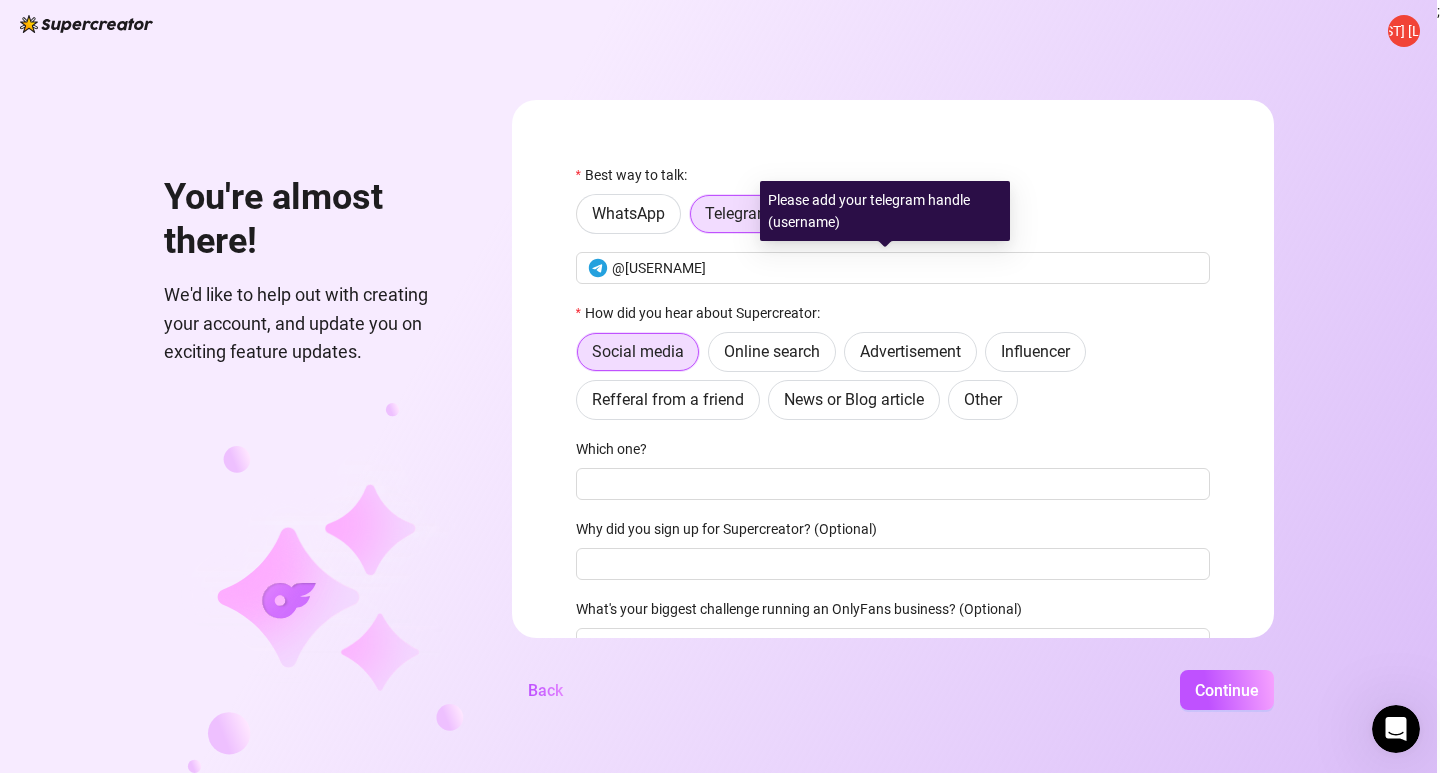 click on "WhatsApp Telegram Email" at bounding box center [893, 214] 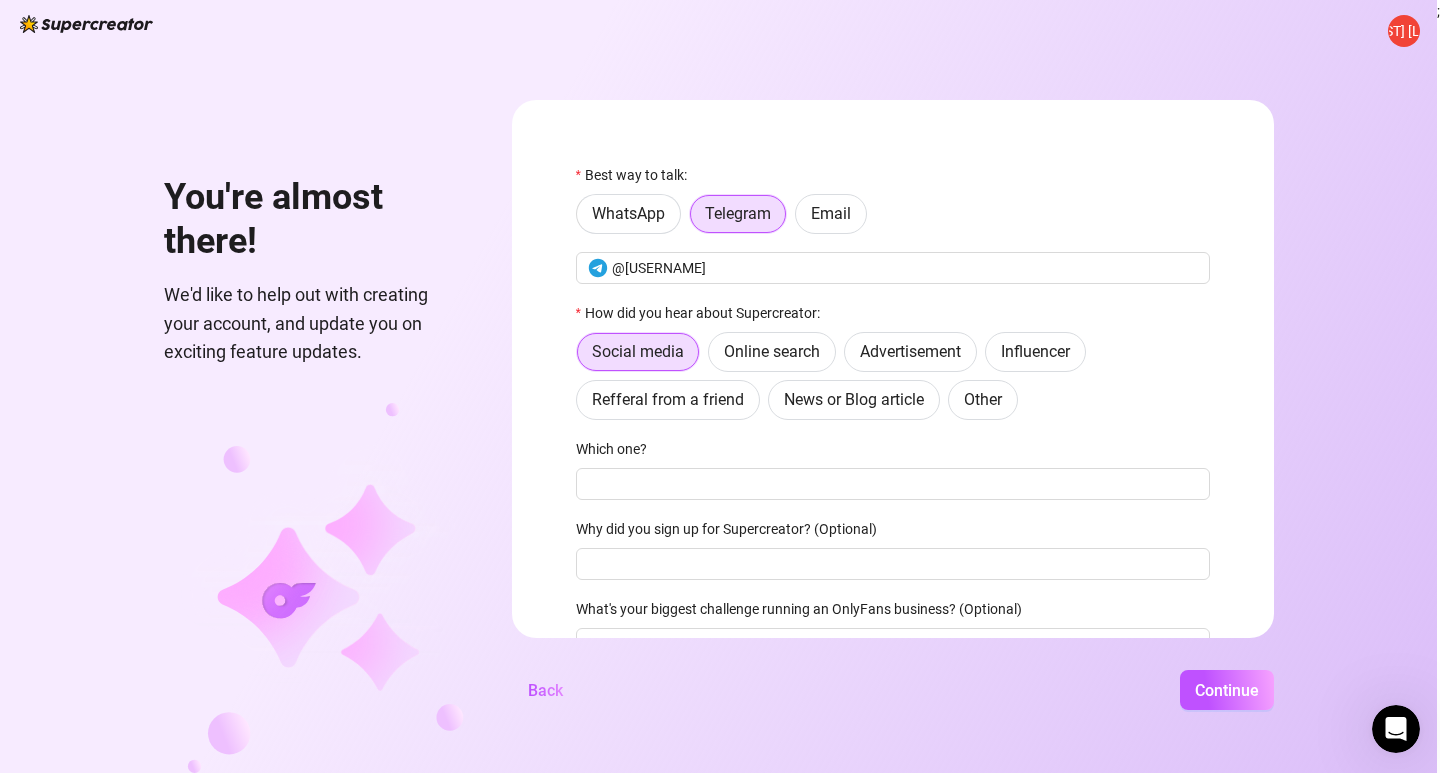scroll, scrollTop: 106, scrollLeft: 0, axis: vertical 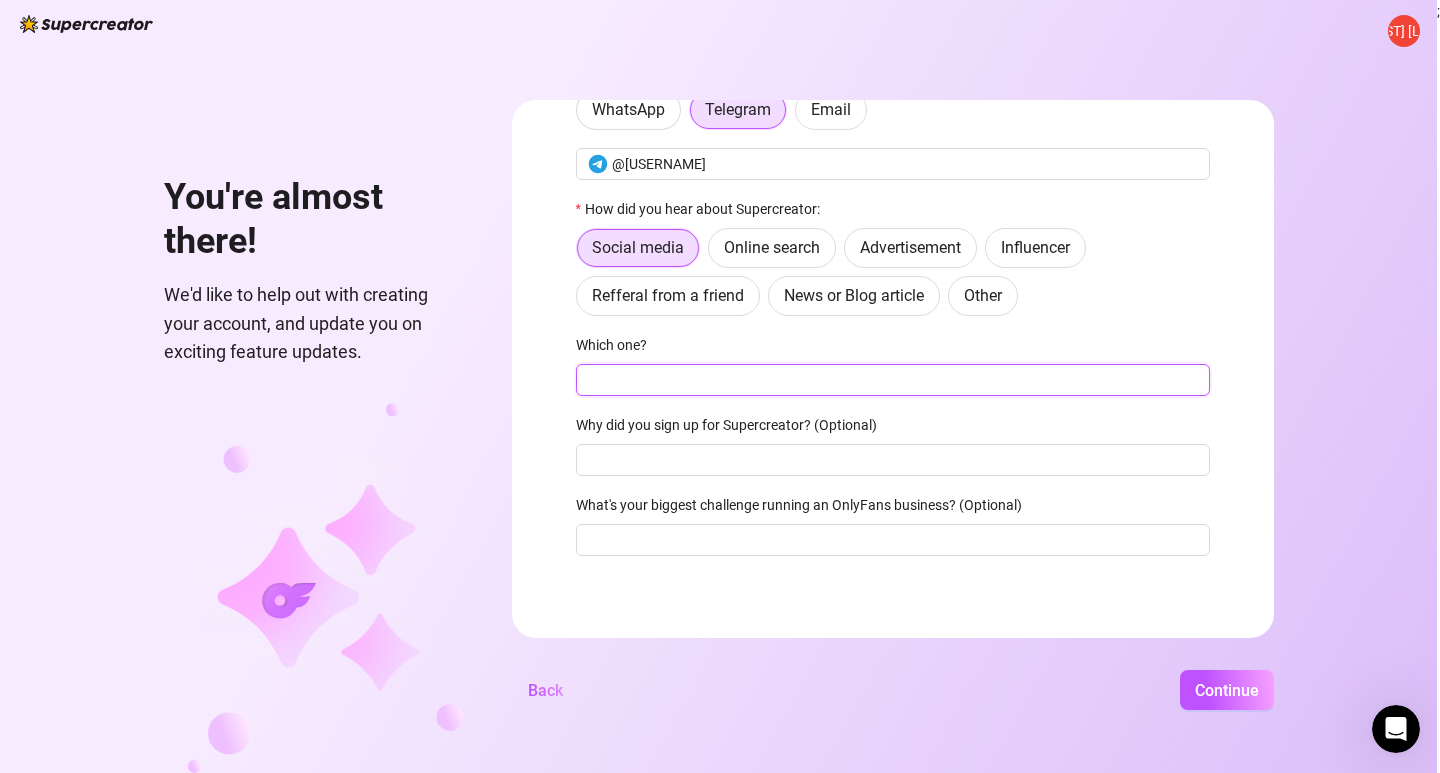 click on "Which one?" at bounding box center [893, 380] 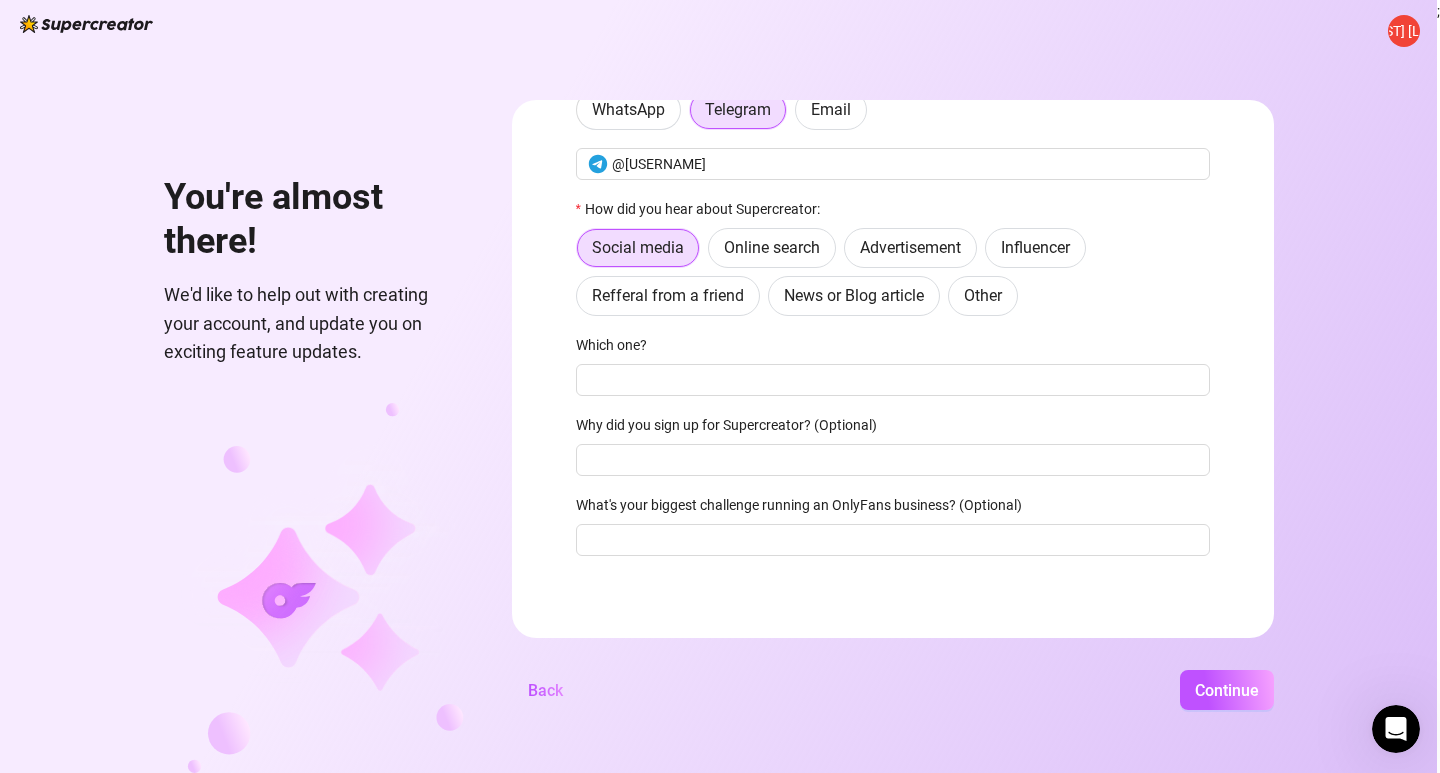 click on "Best way to talk: WhatsApp Telegram Email @[USERNAME] How did you hear about Supercreator: Social media Online search Advertisement Influencer Refferal from a friend News or Blog article Other Which one? Why did you sign up for Supercreator? (Optional) What's your biggest challenge running an OnlyFans business? (Optional) Back Continue" at bounding box center [893, 369] 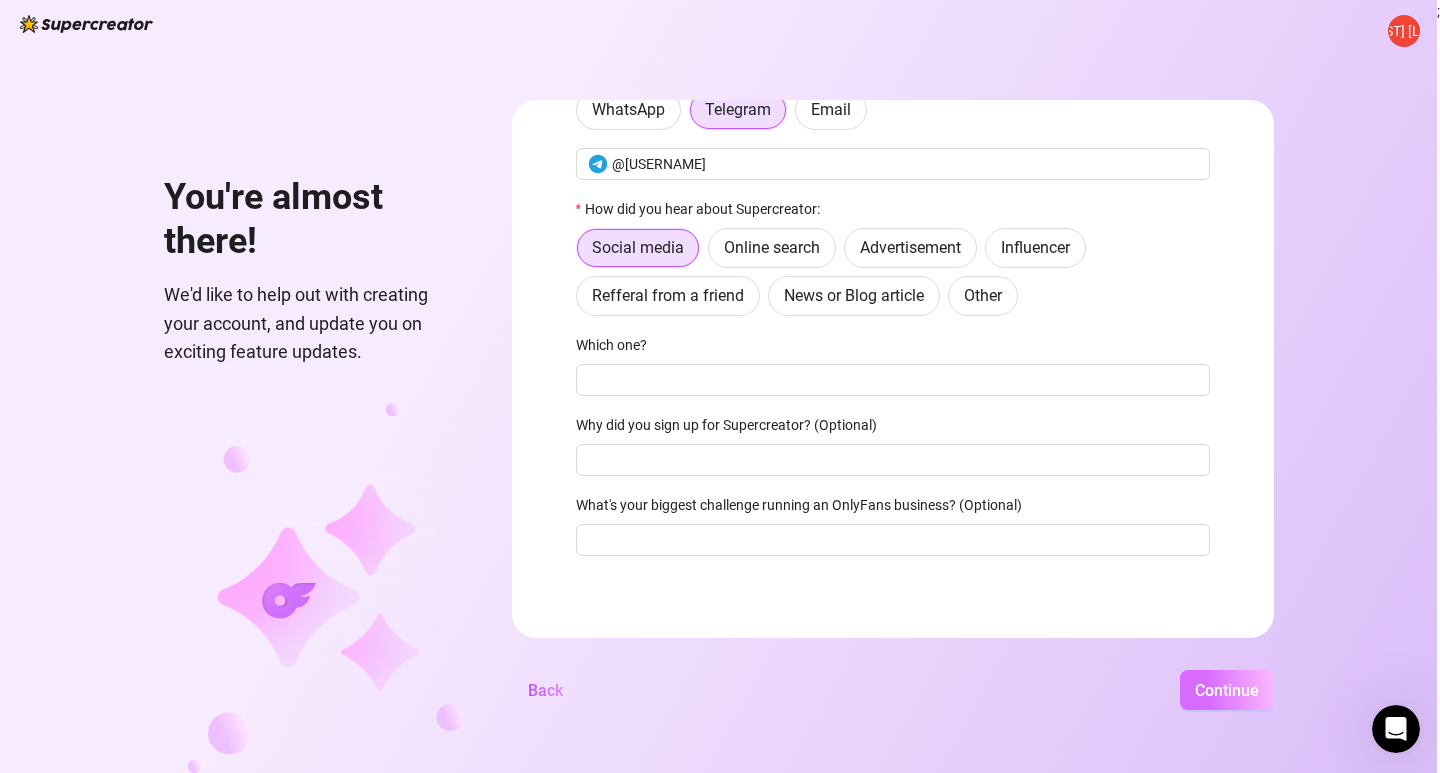 click on "Continue" at bounding box center (1227, 690) 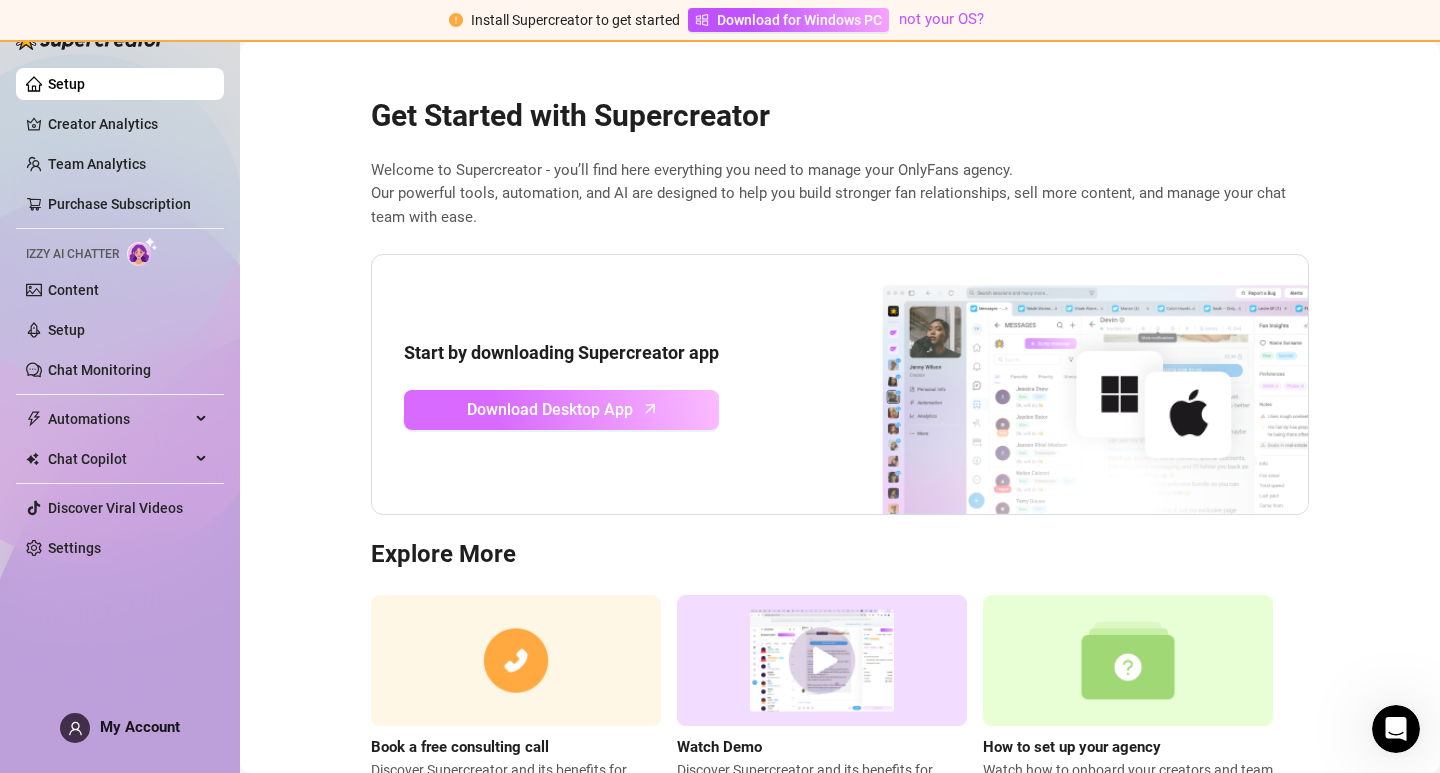 click on "Download Desktop App" at bounding box center [550, 409] 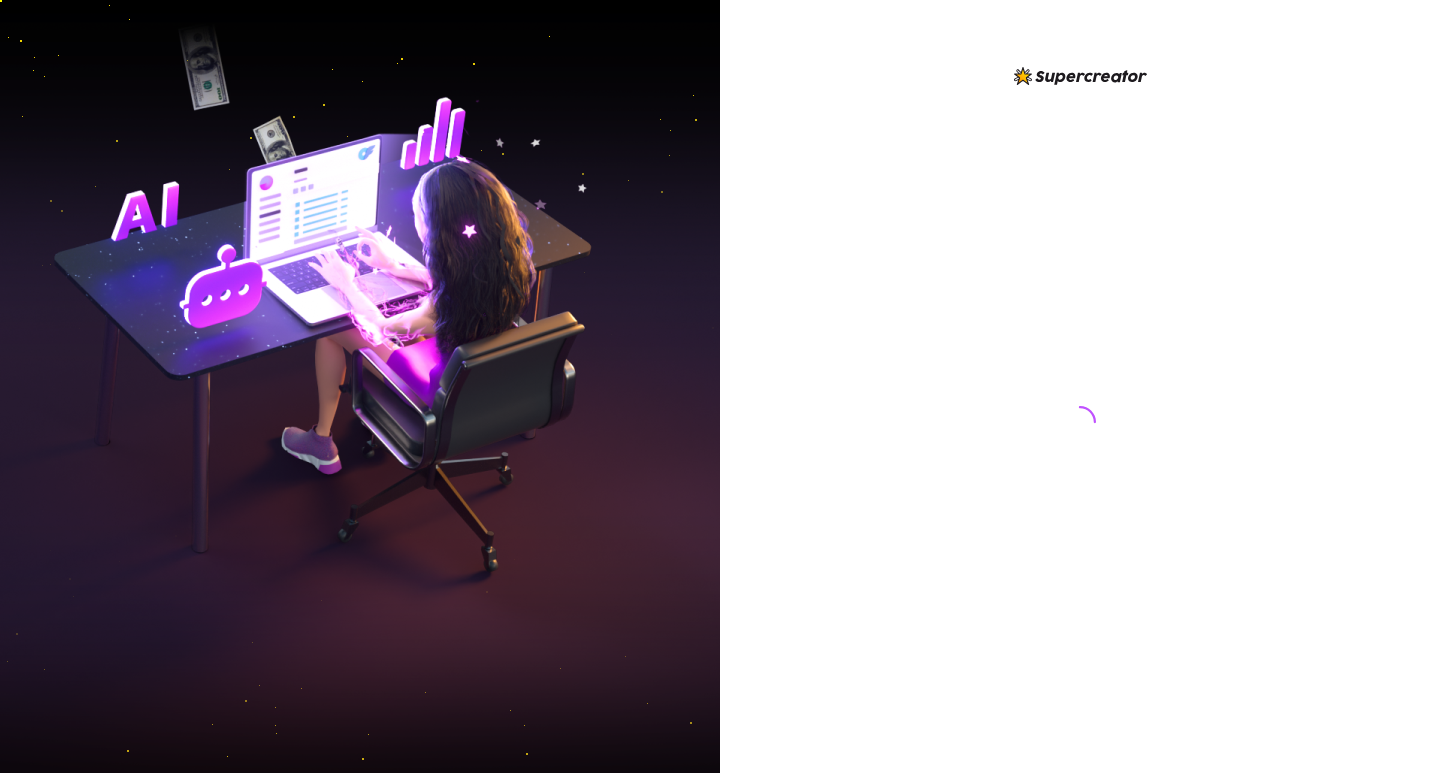 scroll, scrollTop: 0, scrollLeft: 0, axis: both 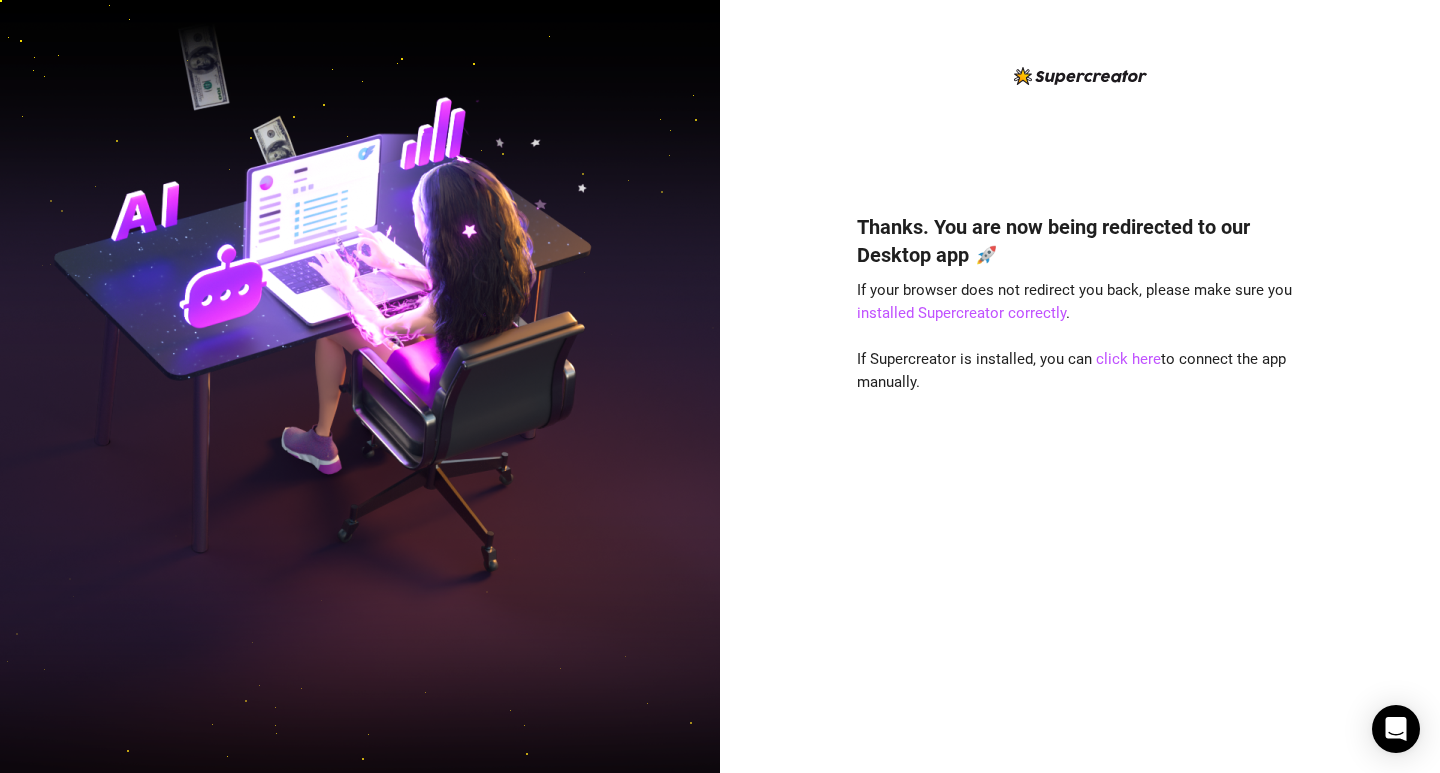 click at bounding box center [360, 386] 